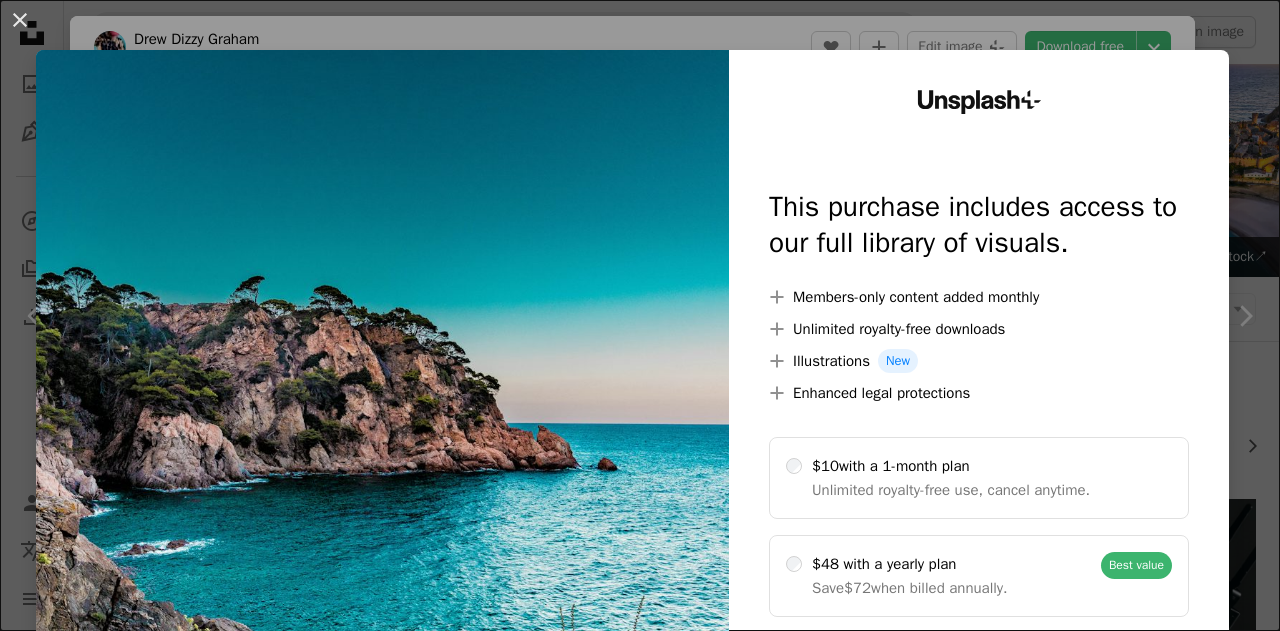 scroll, scrollTop: 468, scrollLeft: 0, axis: vertical 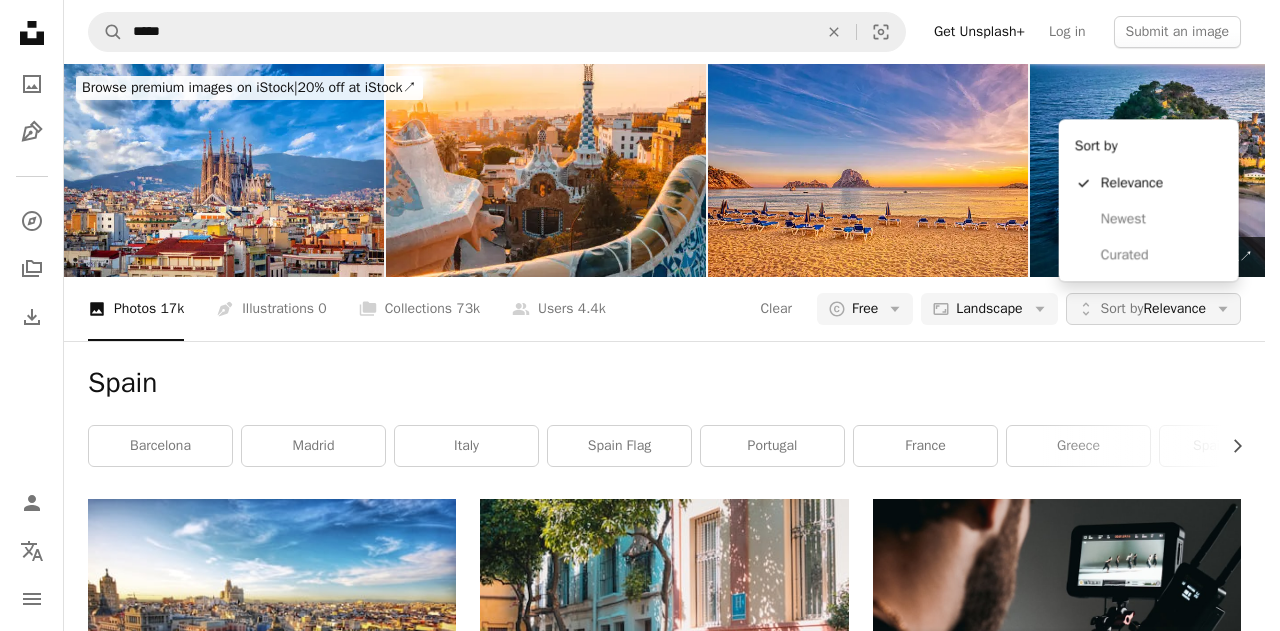 click on "Unfold Sort by  Relevance Arrow down" at bounding box center (1153, 309) 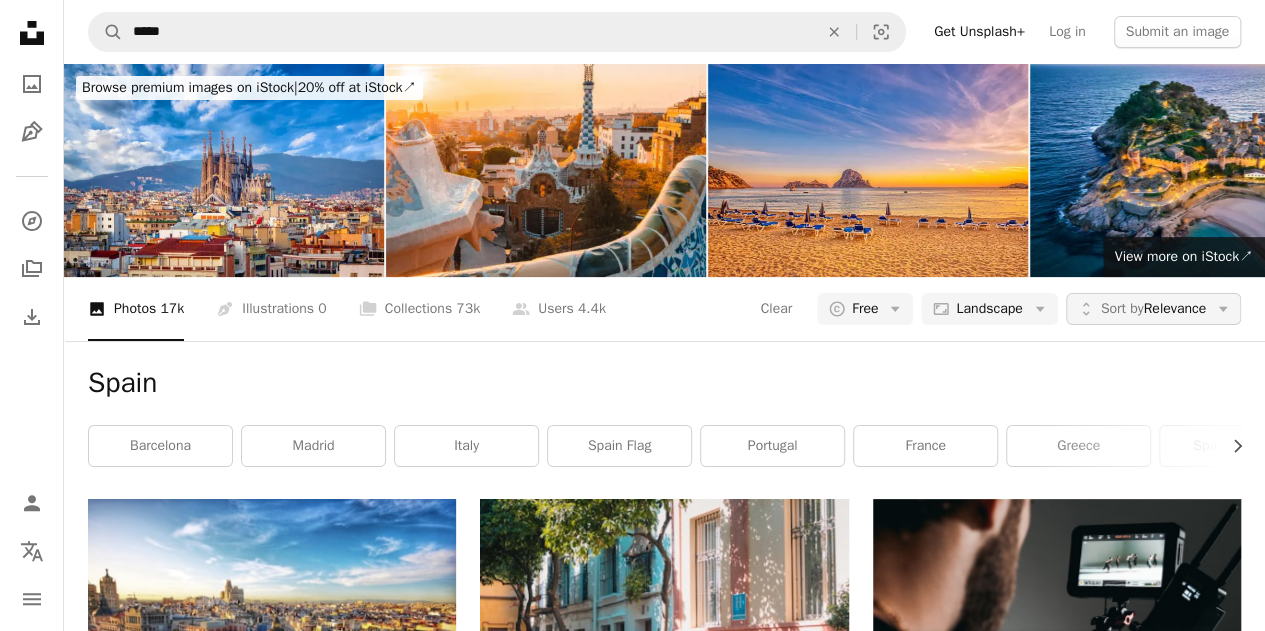 click on "Unfold Sort by  Relevance Arrow down" at bounding box center (1153, 309) 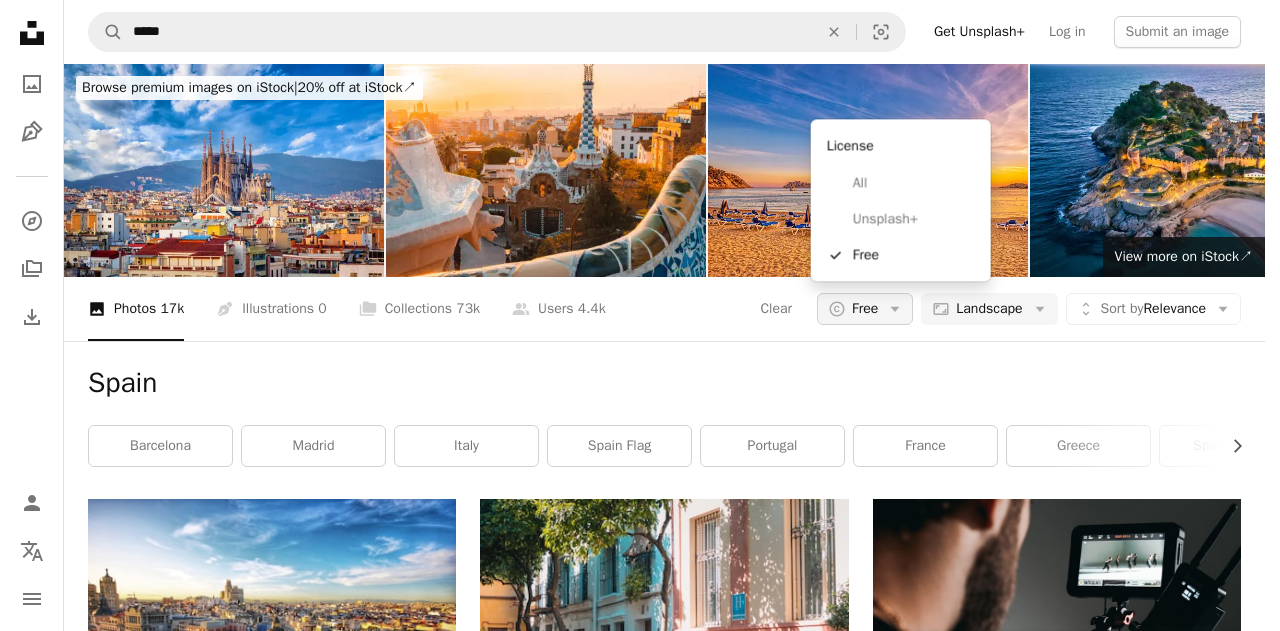 click on "A copyright icon ©" 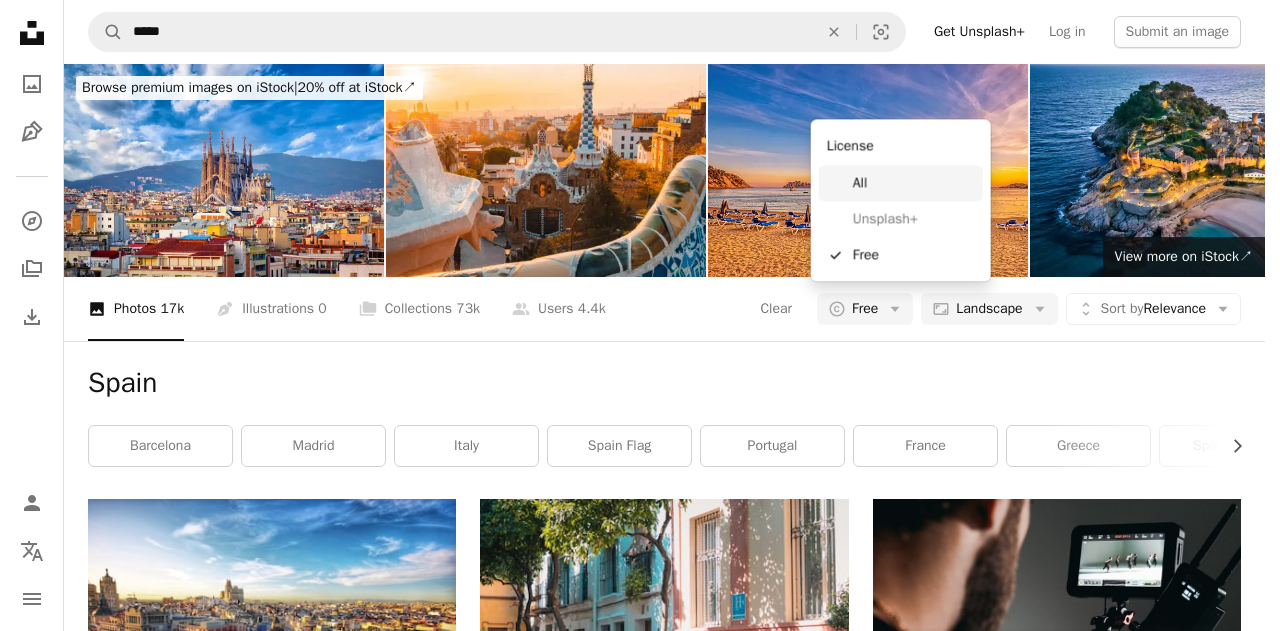 click on "All" at bounding box center (901, 183) 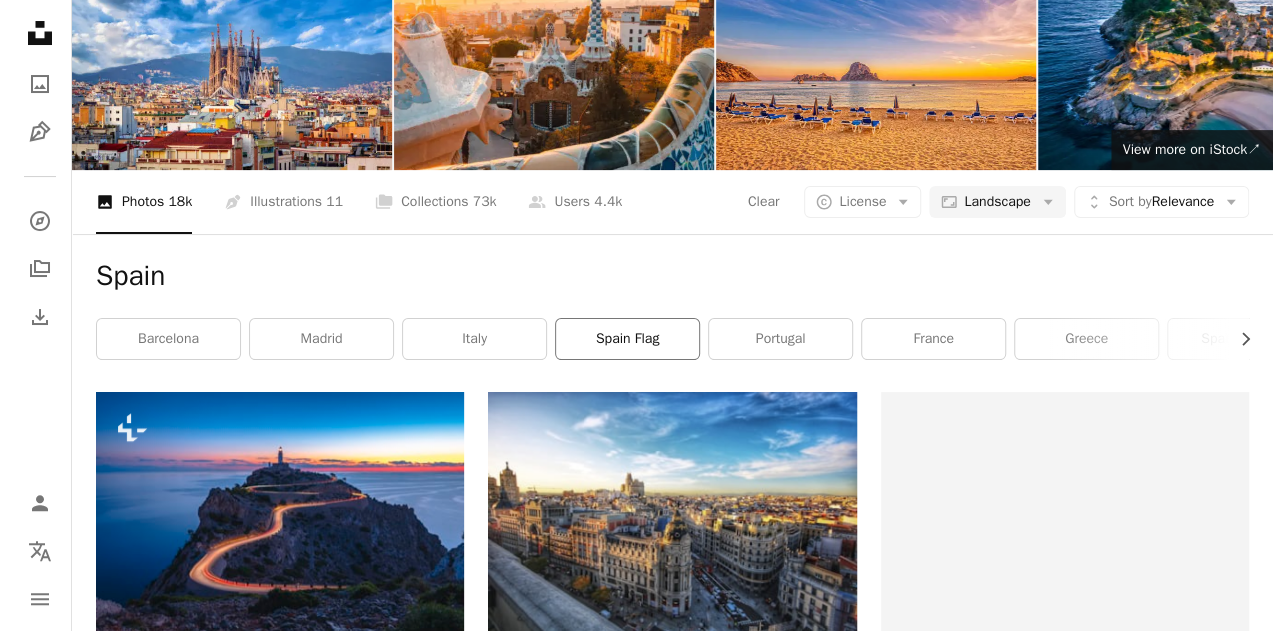 scroll, scrollTop: 109, scrollLeft: 0, axis: vertical 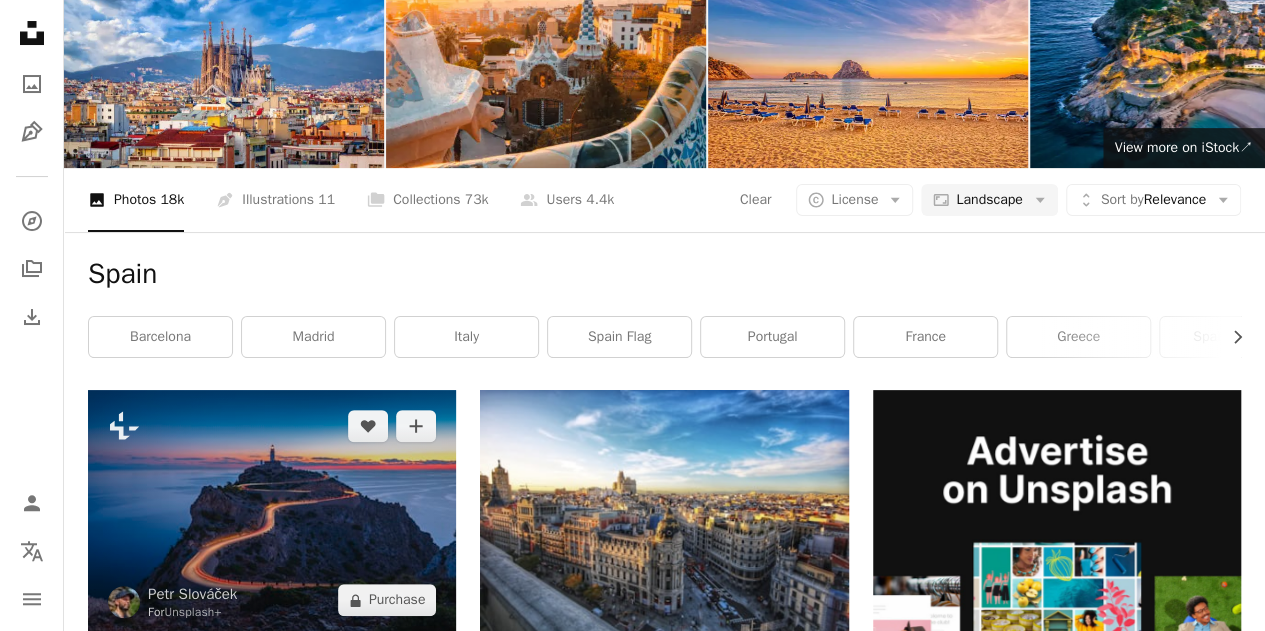 click at bounding box center [272, 513] 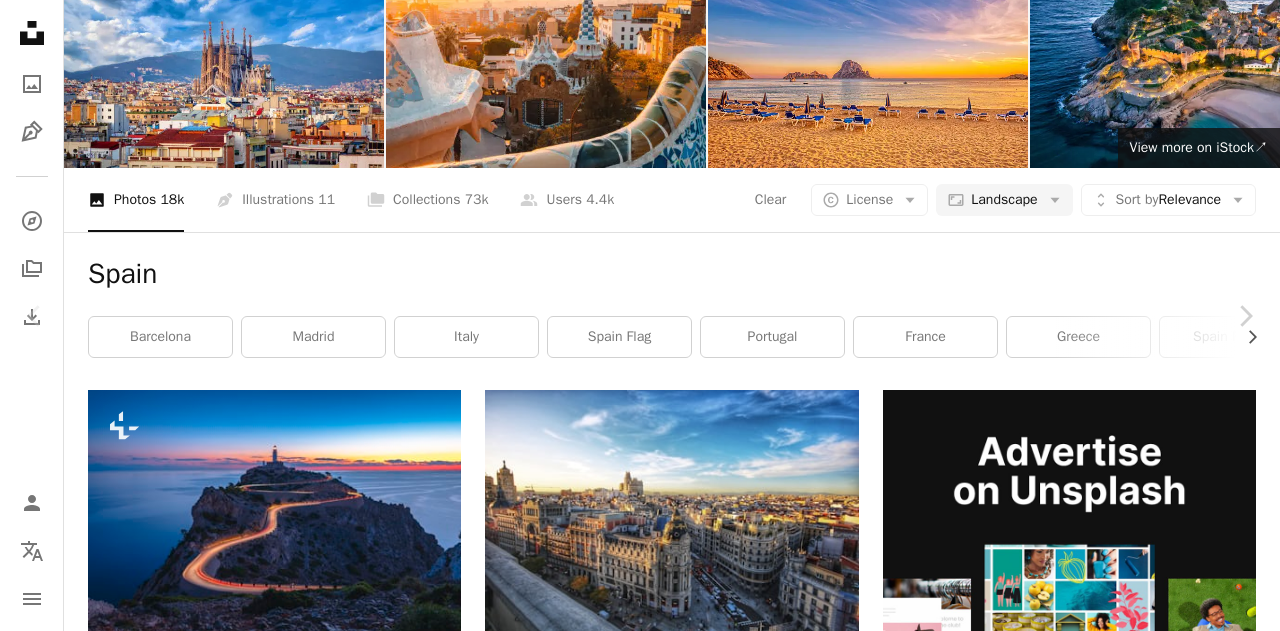 scroll, scrollTop: 58, scrollLeft: 0, axis: vertical 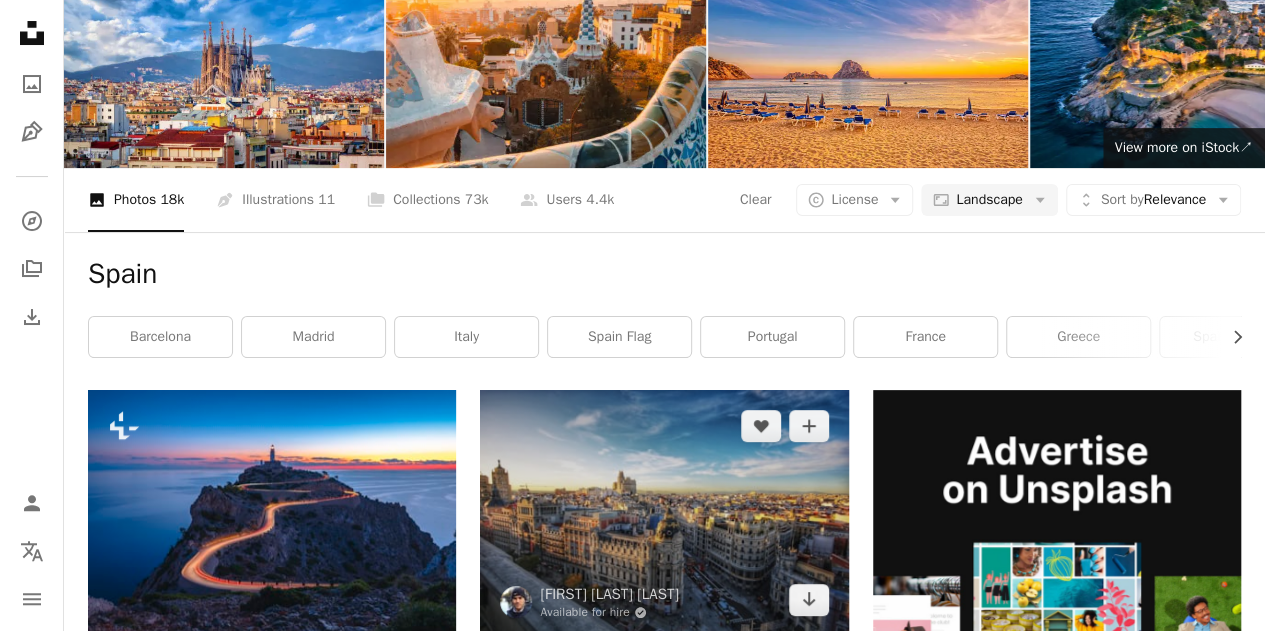 click at bounding box center [664, 513] 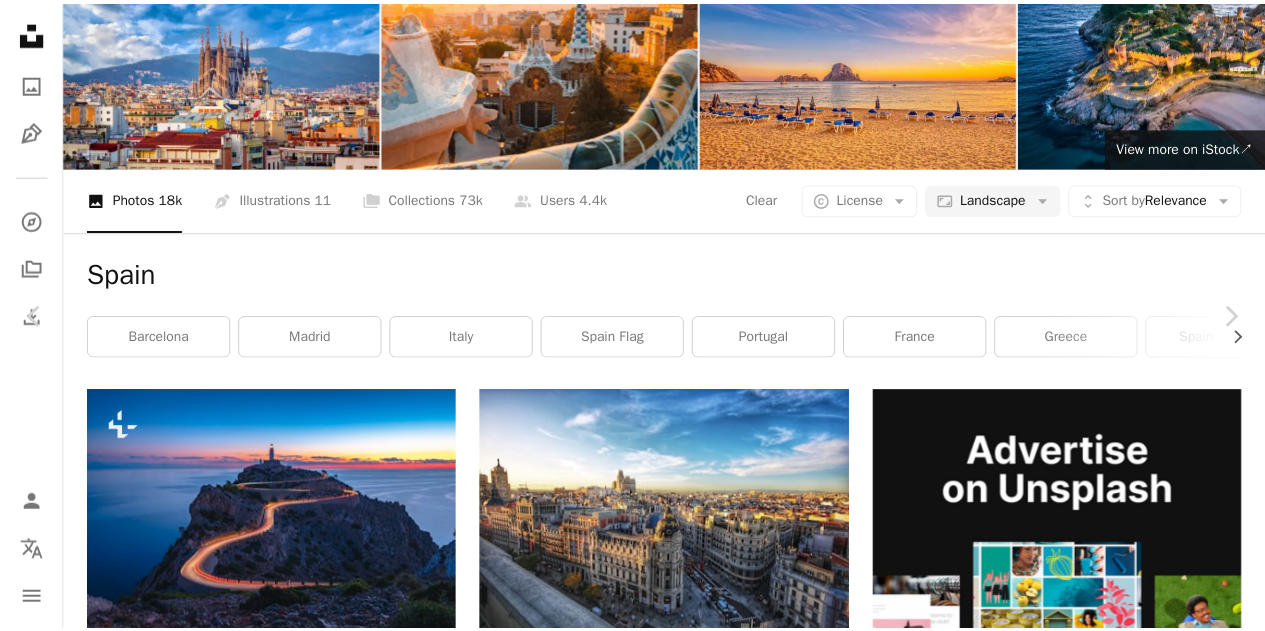 scroll, scrollTop: 71, scrollLeft: 0, axis: vertical 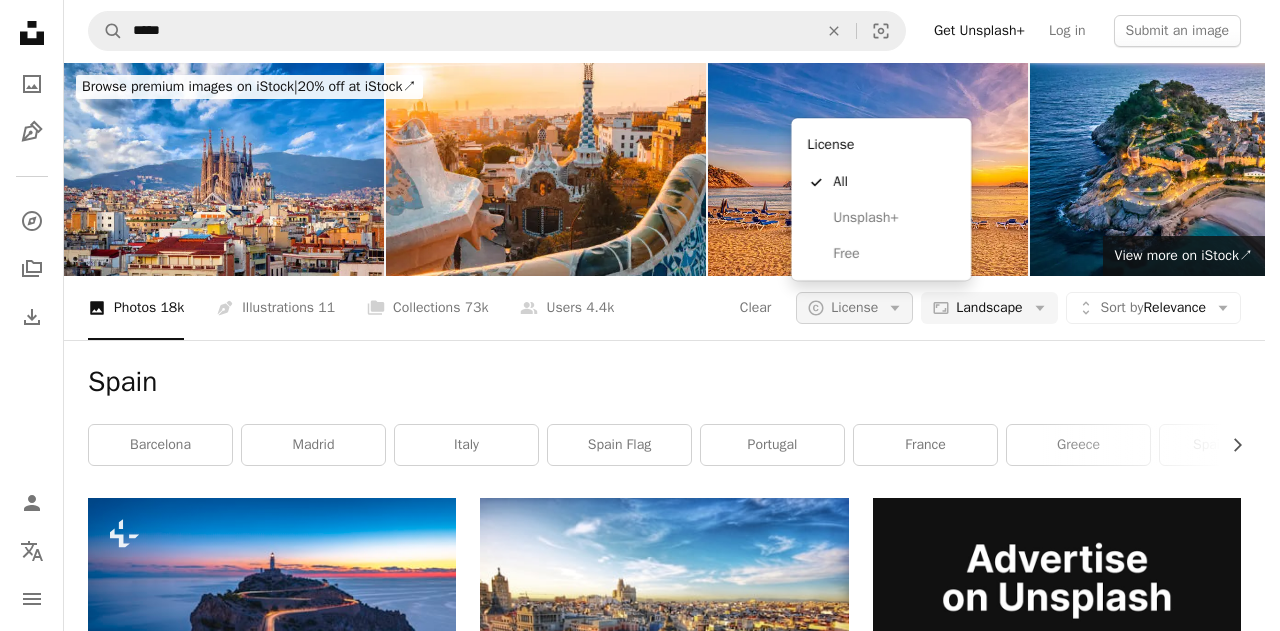 click on "License" at bounding box center [854, 307] 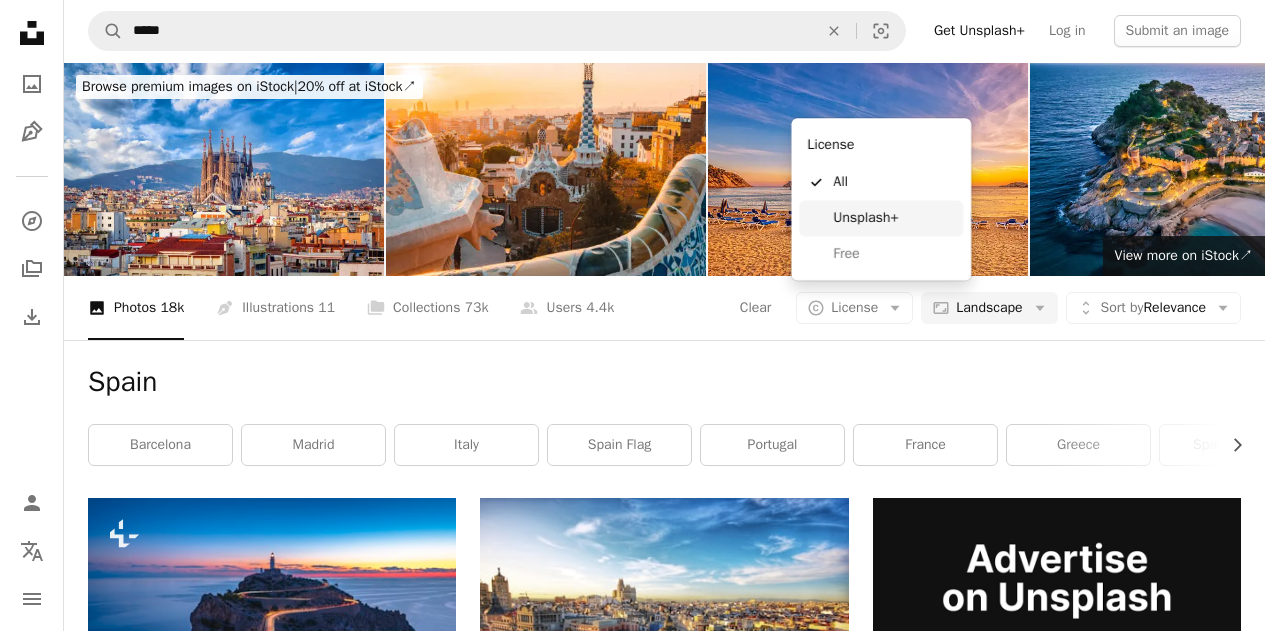 click on "Unsplash+" at bounding box center (894, 218) 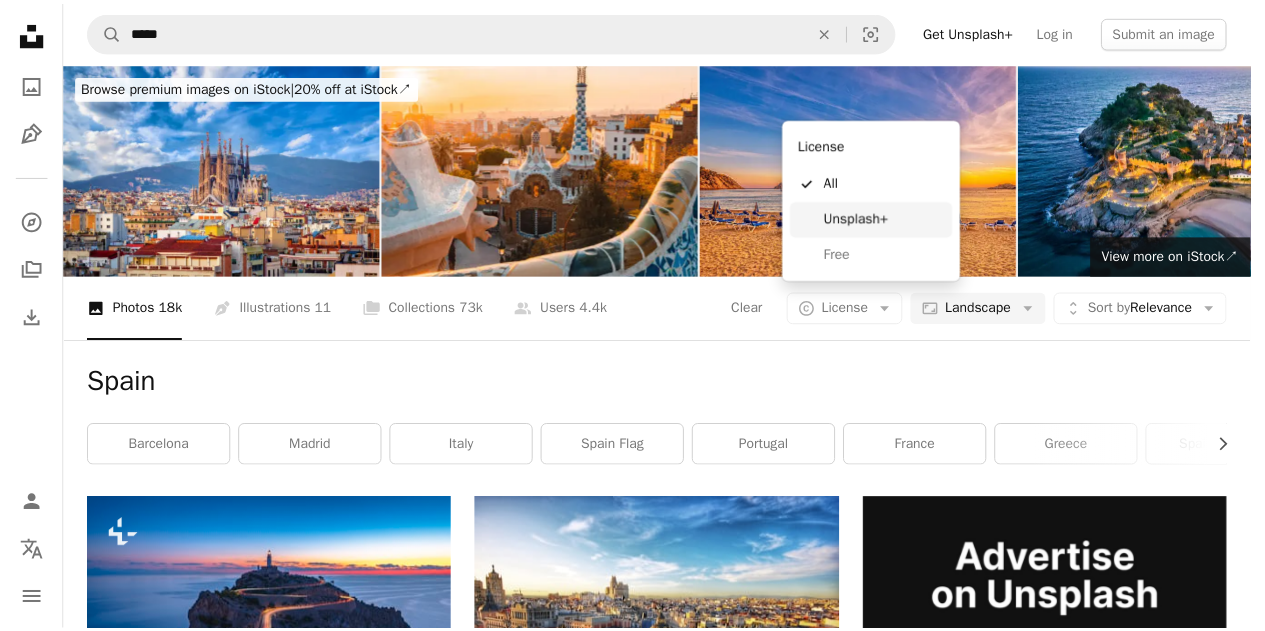 scroll, scrollTop: 0, scrollLeft: 0, axis: both 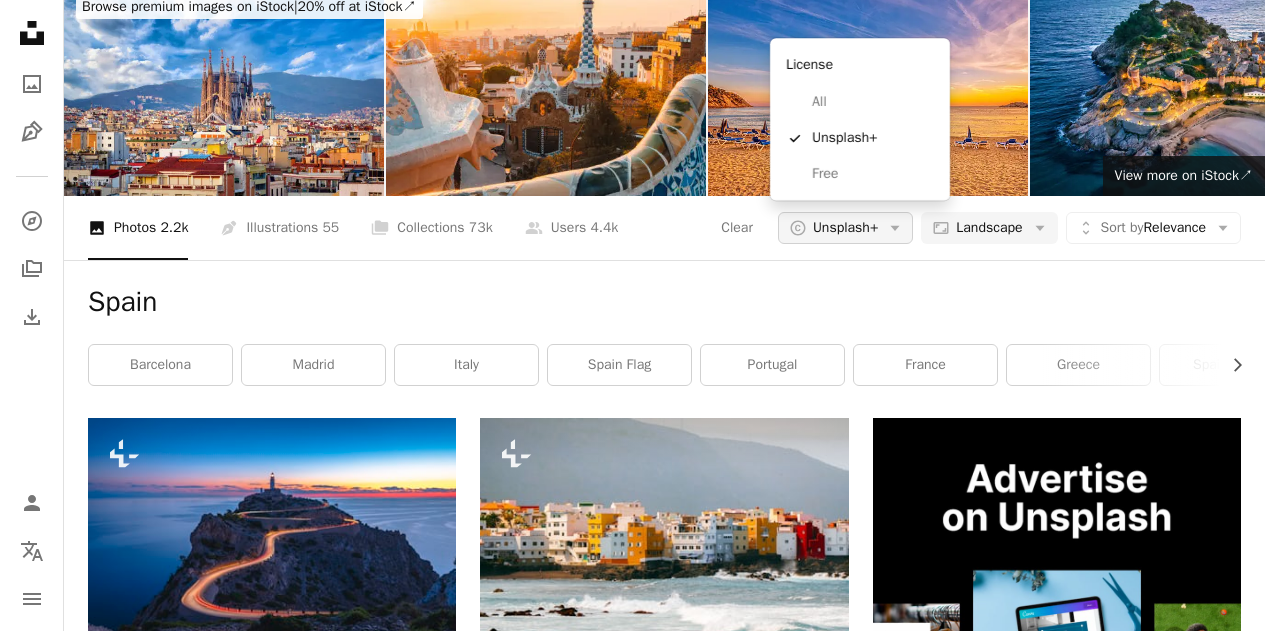 click on "A copyright icon © Unsplash+ Arrow down" at bounding box center (845, 228) 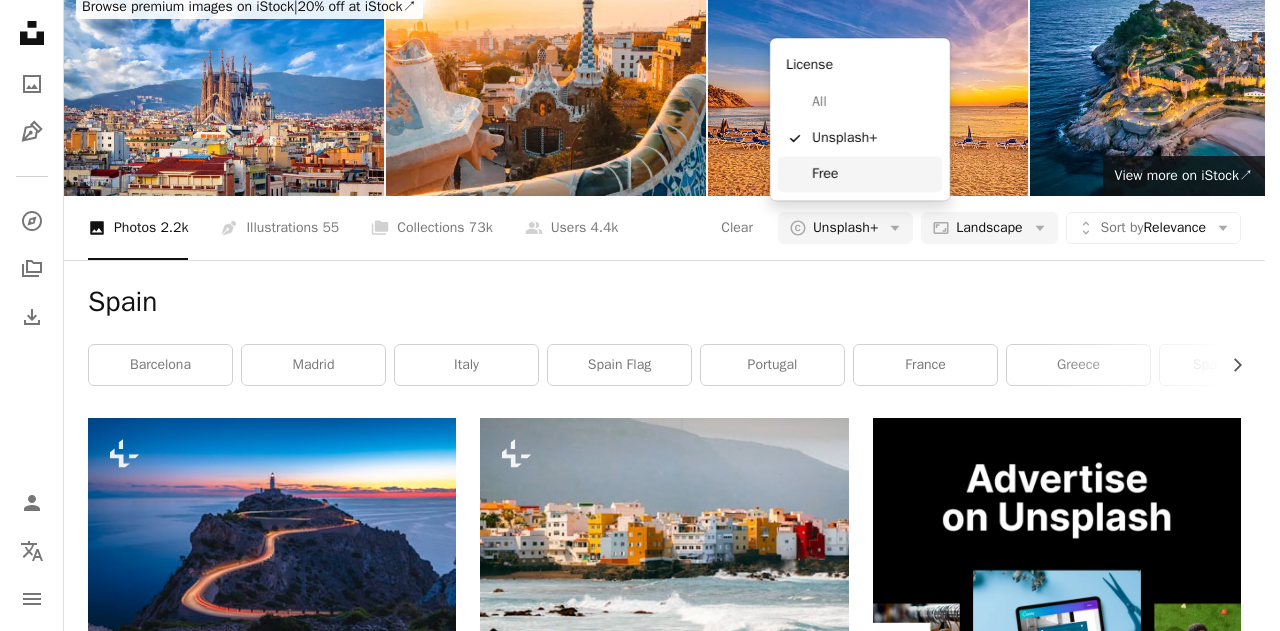 click on "Free" at bounding box center (873, 174) 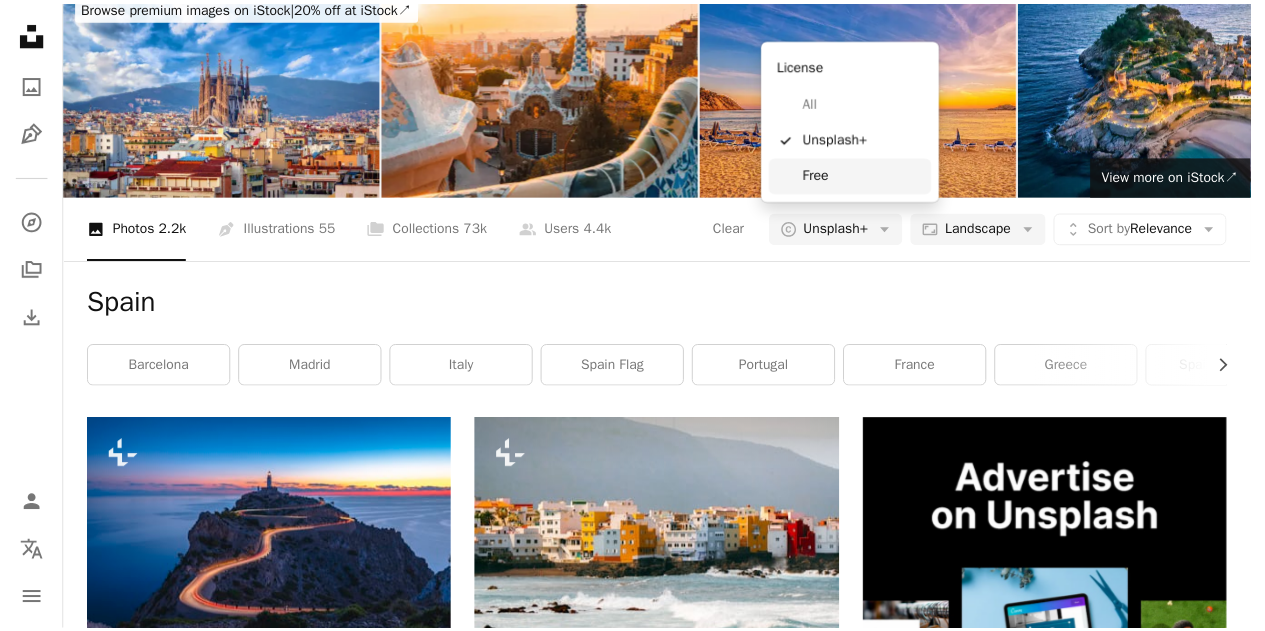scroll, scrollTop: 0, scrollLeft: 0, axis: both 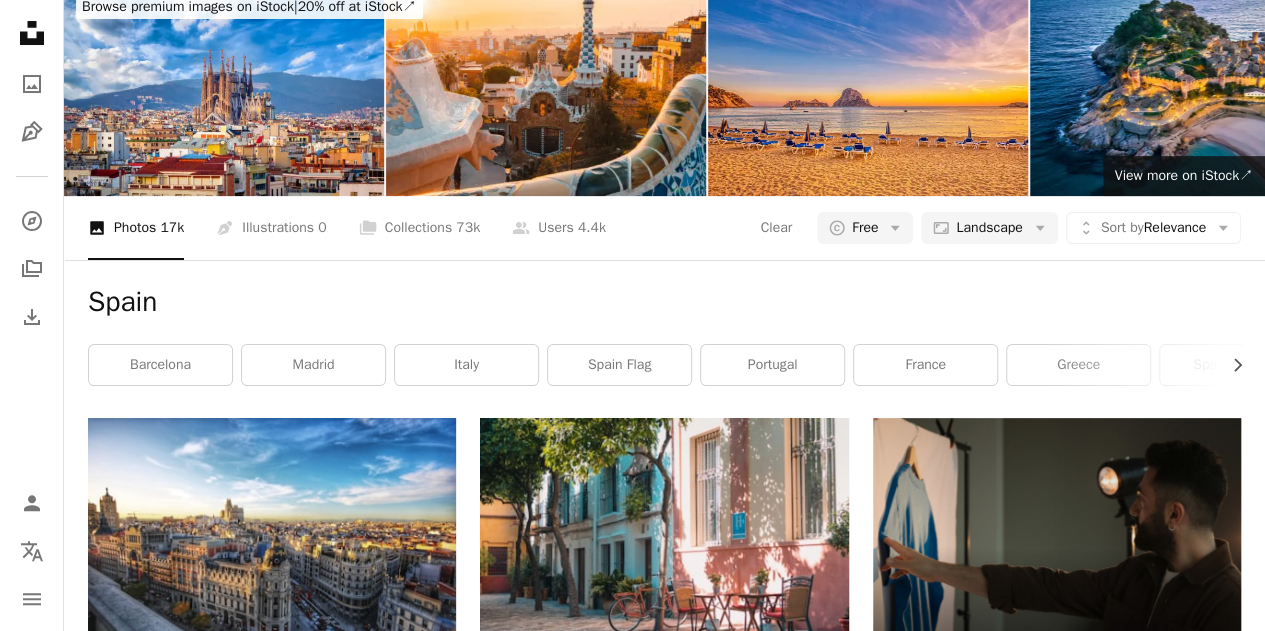 click on "An X shape" 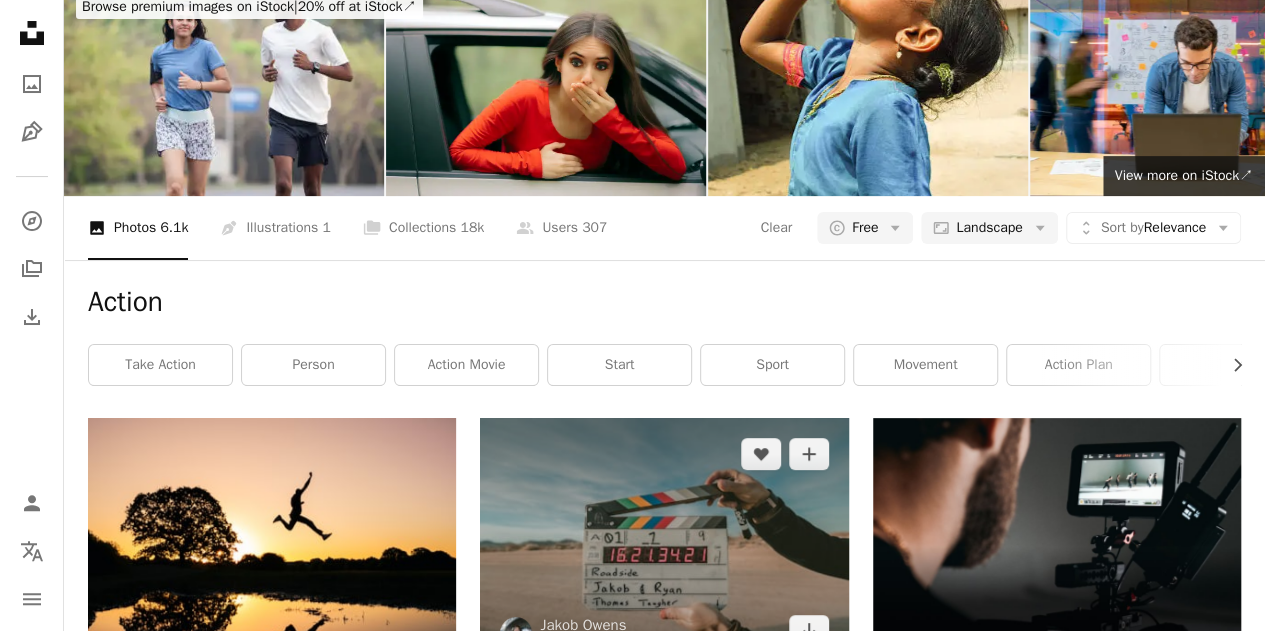scroll, scrollTop: 0, scrollLeft: 0, axis: both 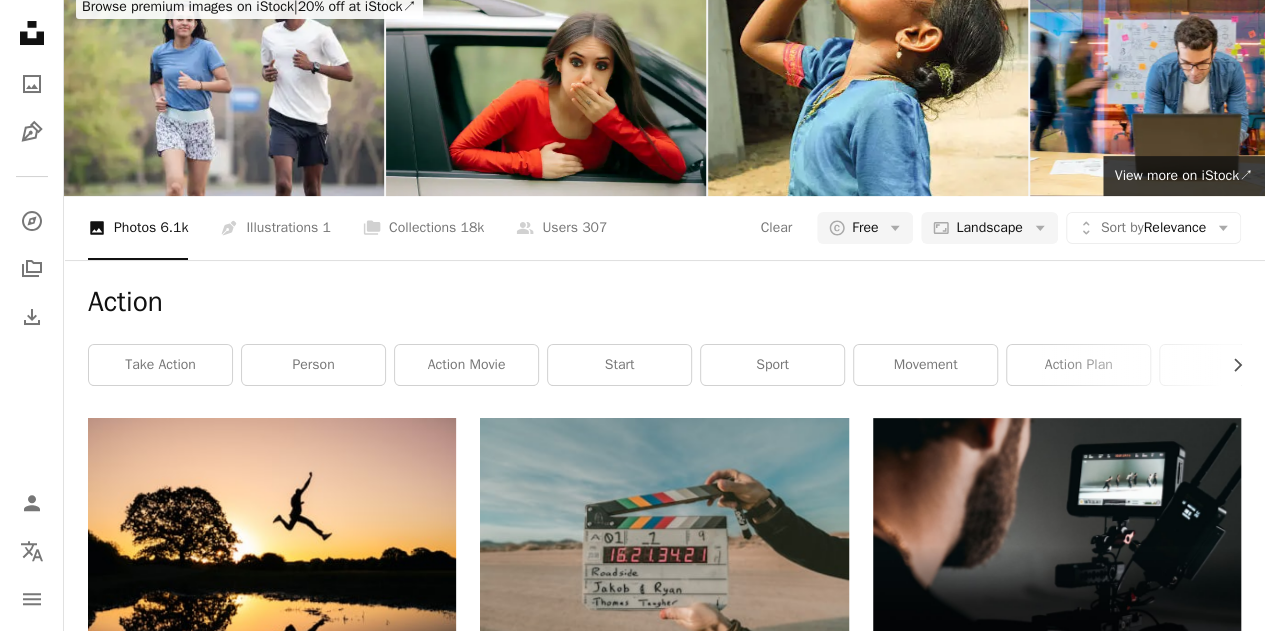 click on "An X shape" 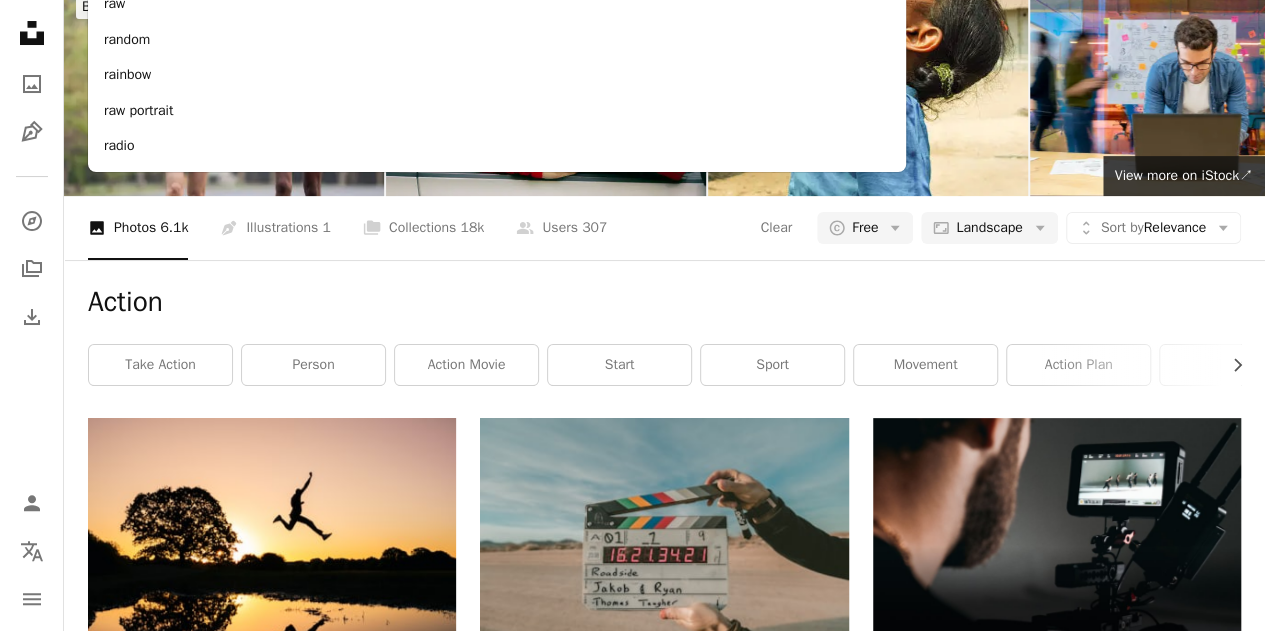 type on "*****" 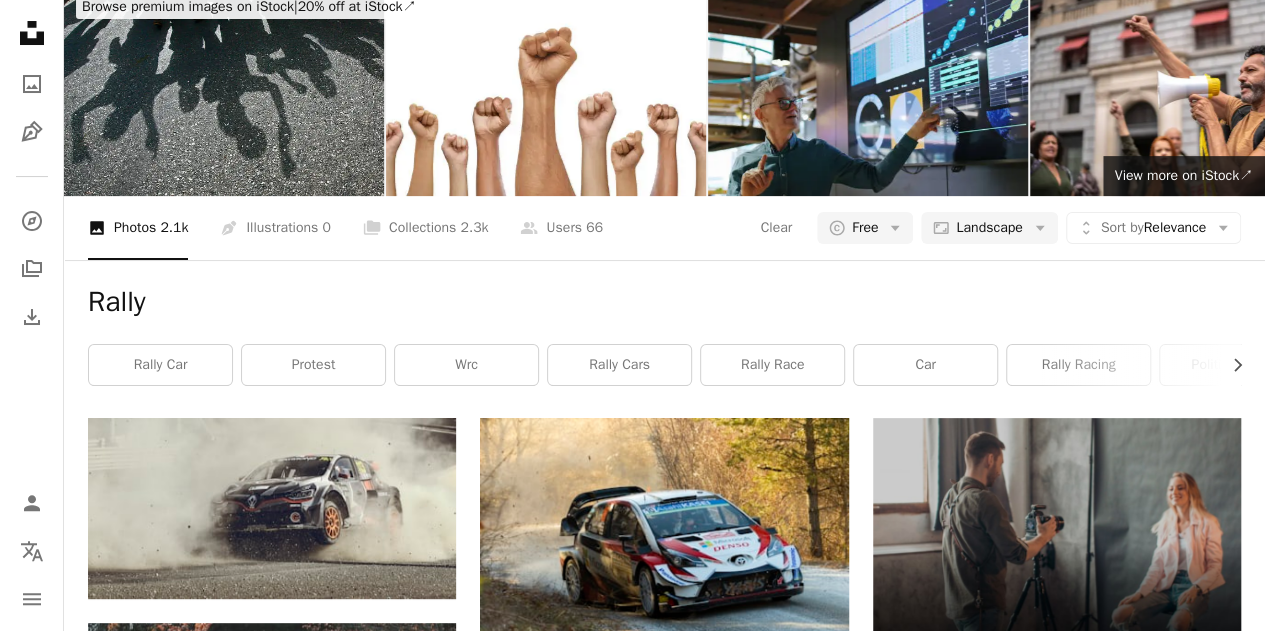 scroll, scrollTop: 66, scrollLeft: 0, axis: vertical 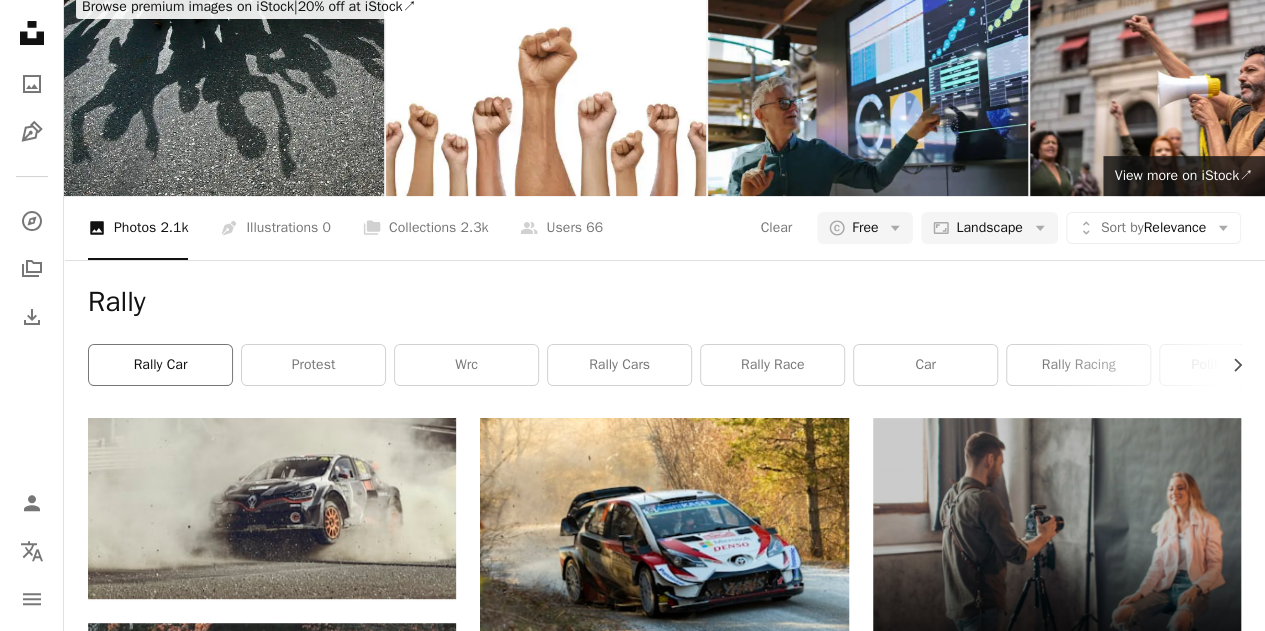 click on "rally car" at bounding box center [160, 365] 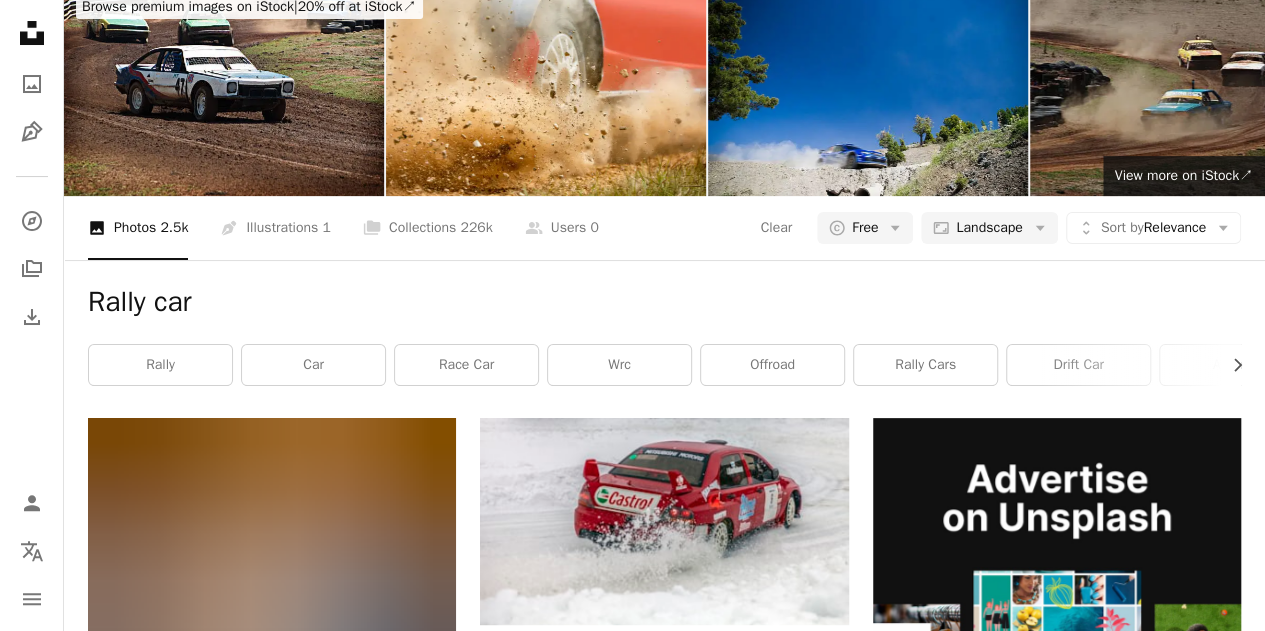 scroll, scrollTop: 0, scrollLeft: 0, axis: both 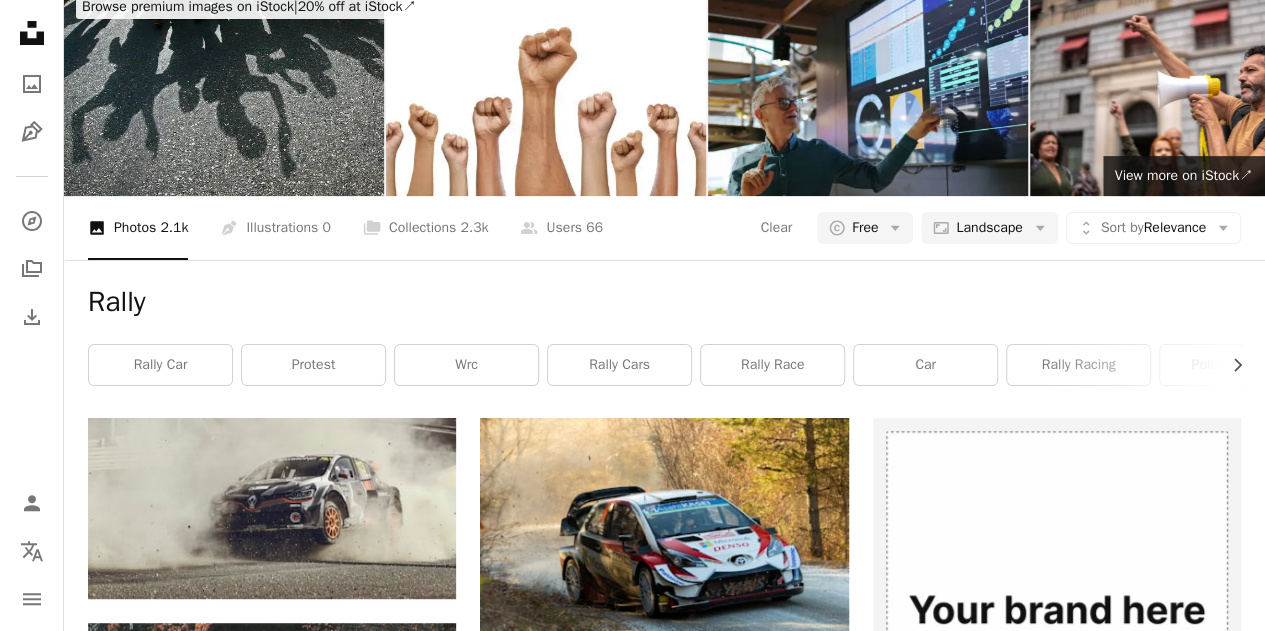 click on "*****" at bounding box center (467, -49) 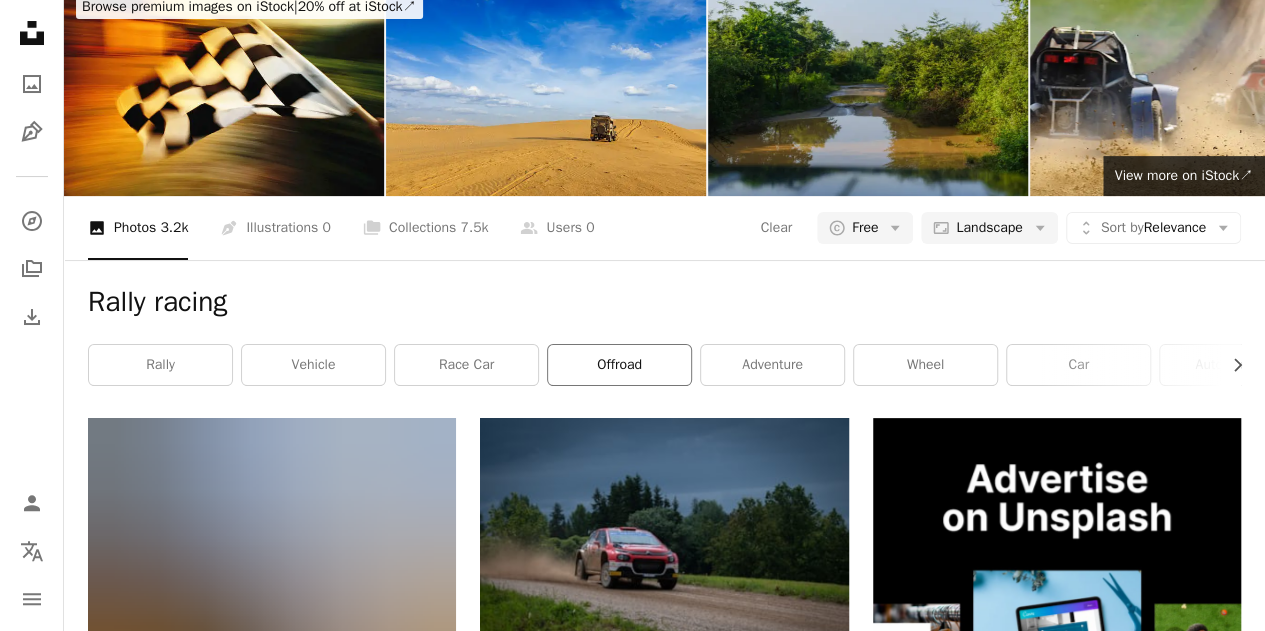 scroll, scrollTop: 0, scrollLeft: 0, axis: both 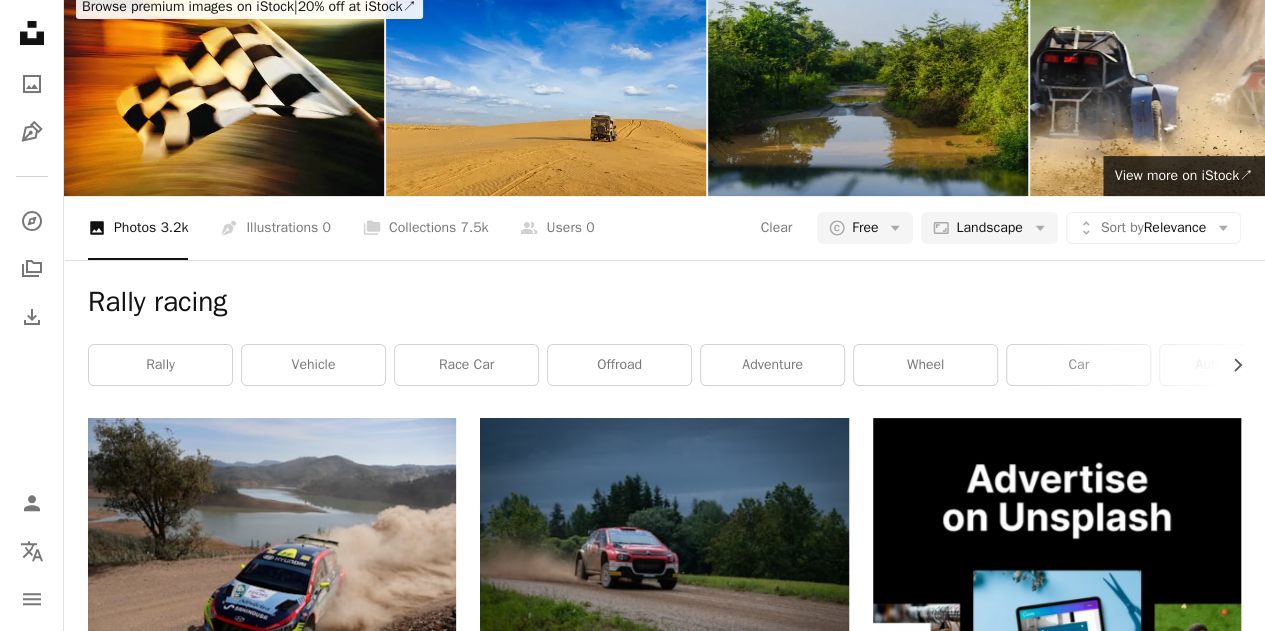 click on "An X shape" at bounding box center [834, -49] 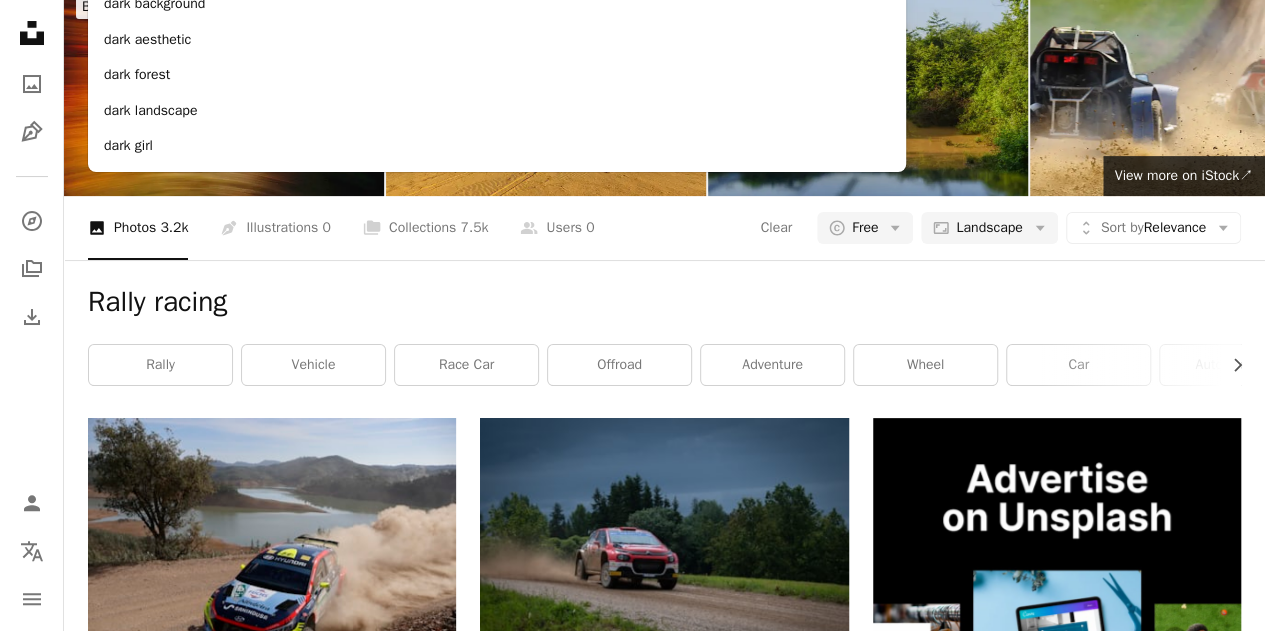type on "****" 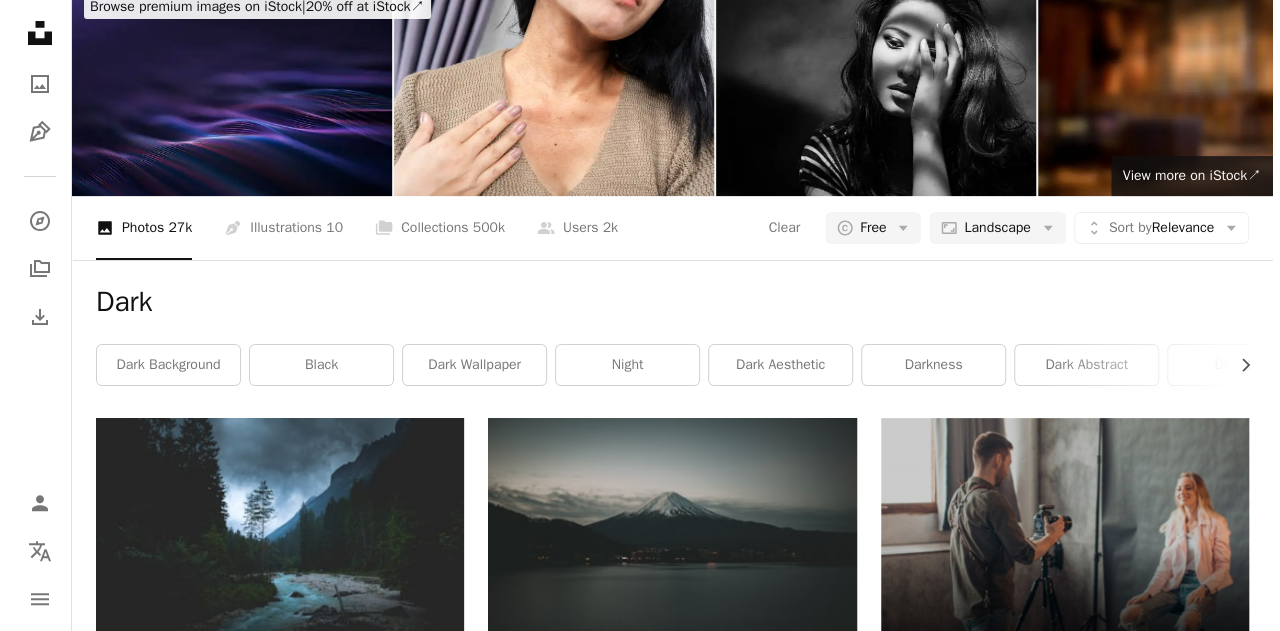 scroll, scrollTop: 927, scrollLeft: 0, axis: vertical 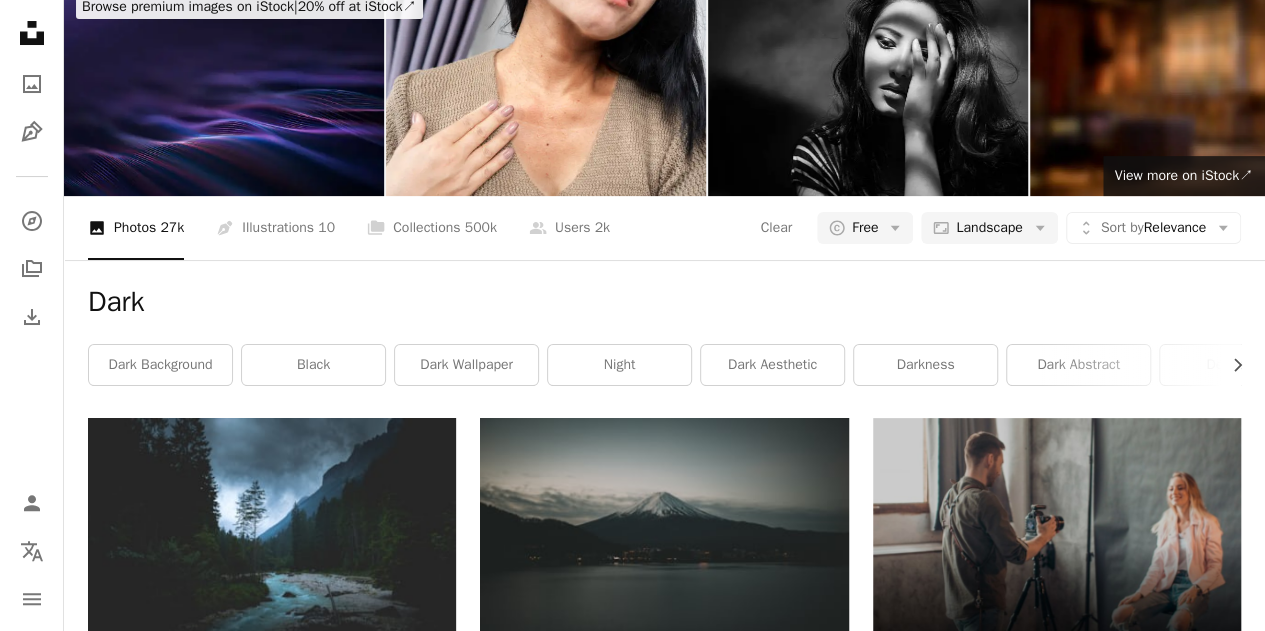 click at bounding box center [664, 1349] 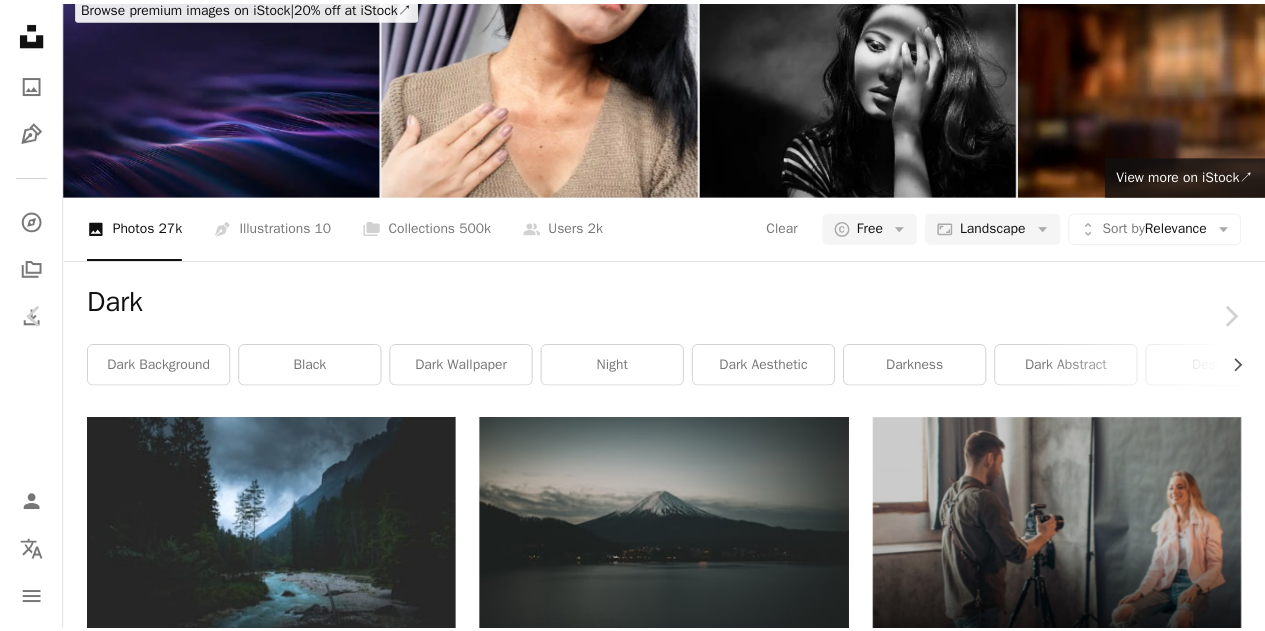 scroll, scrollTop: 95, scrollLeft: 0, axis: vertical 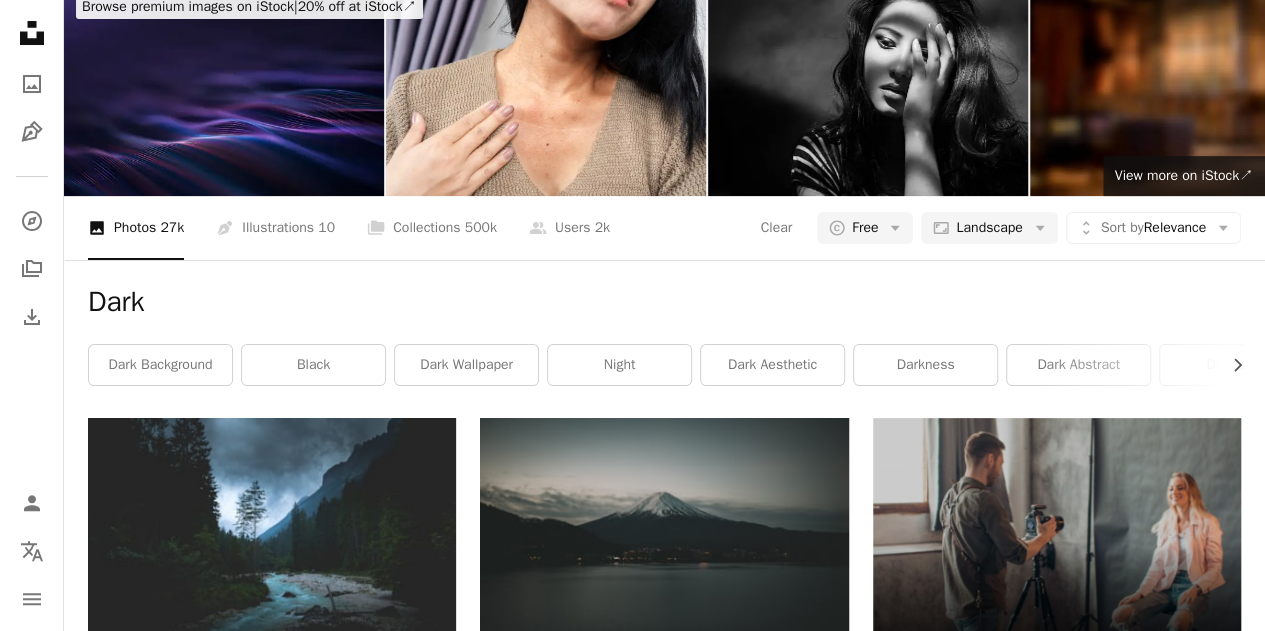 click on "An X shape" at bounding box center [834, -49] 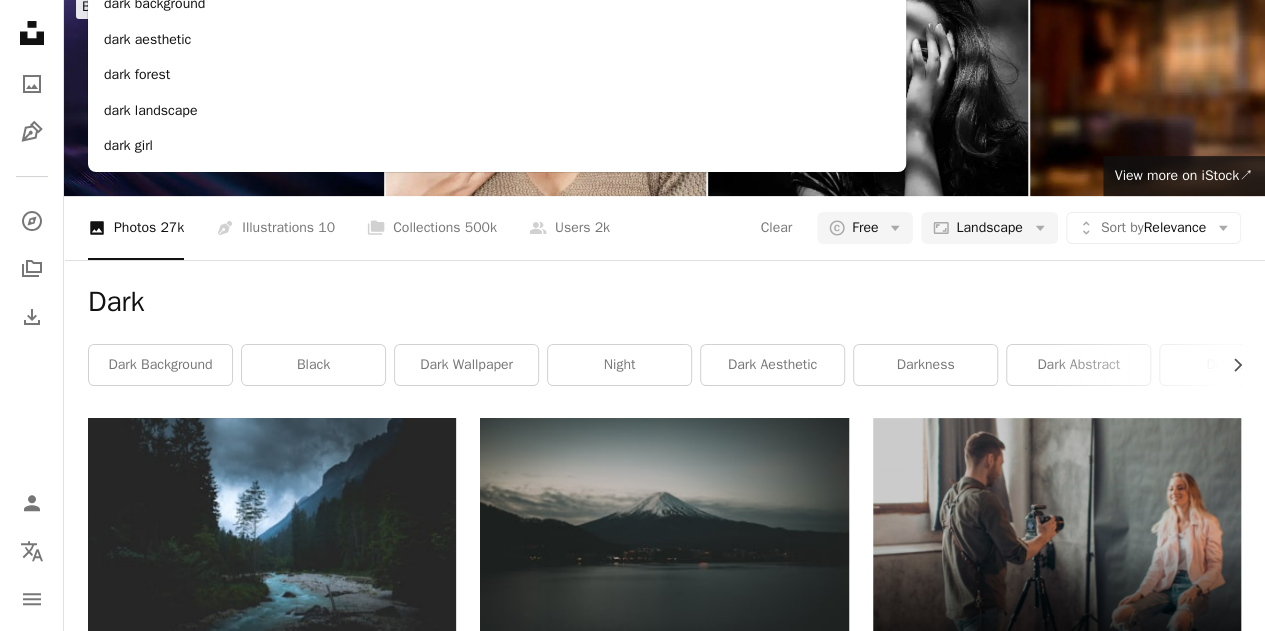 type on "********" 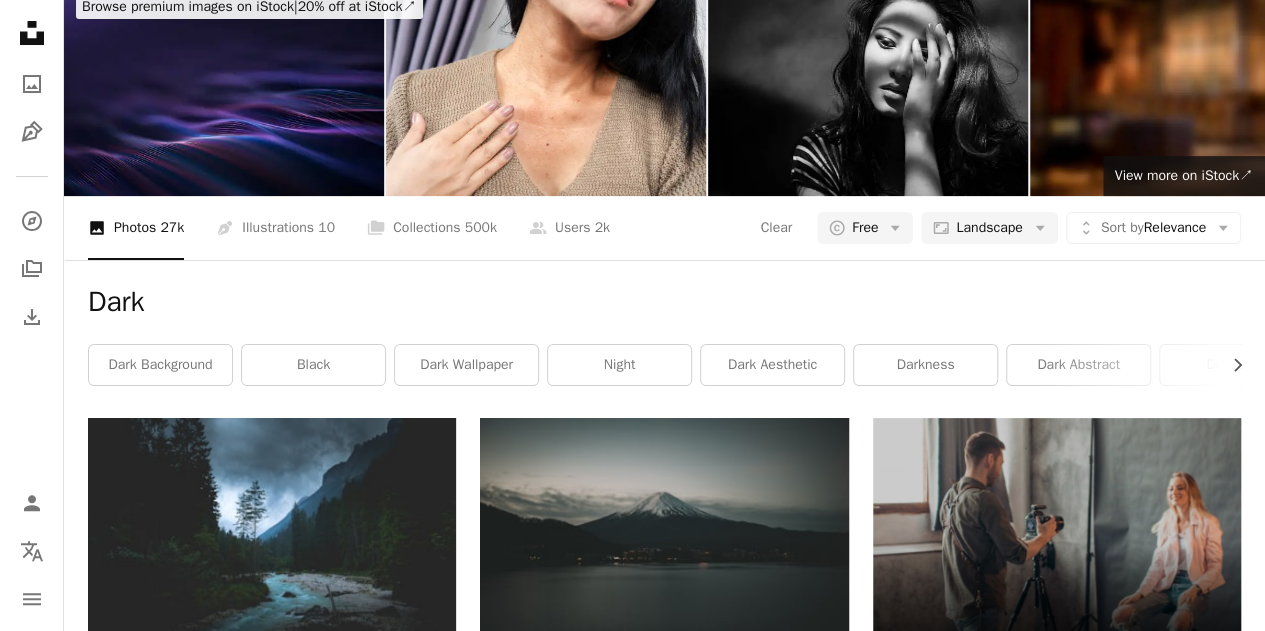 click on "A magnifying glass" at bounding box center [106, -49] 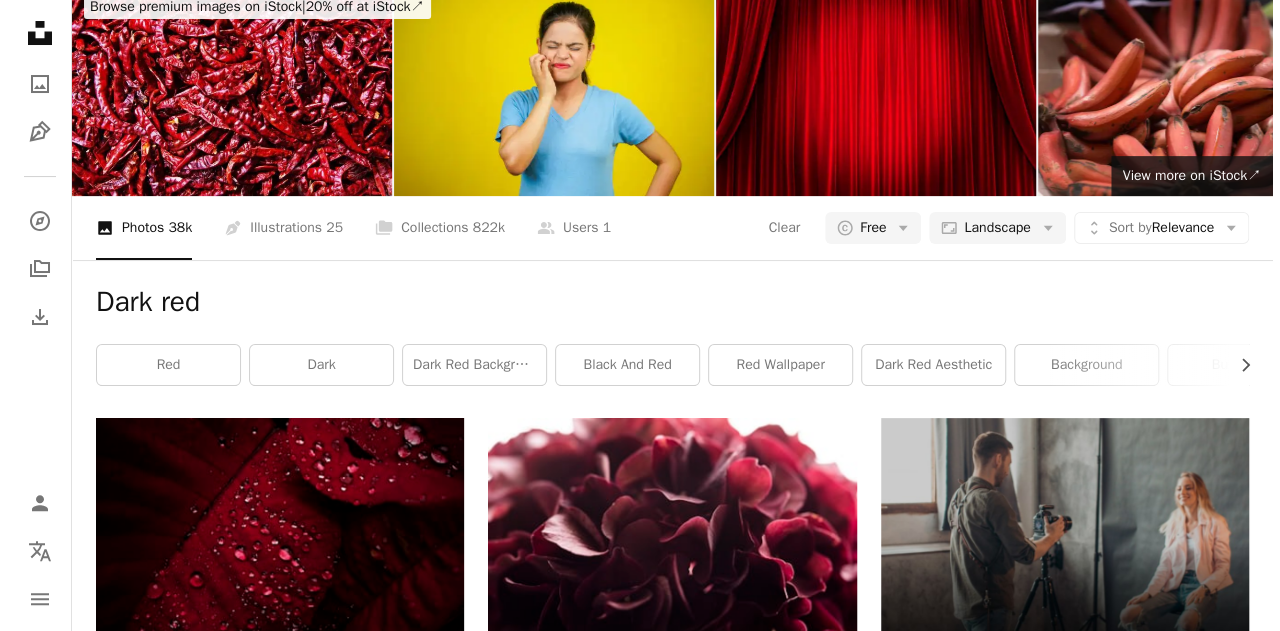 scroll, scrollTop: 1393, scrollLeft: 0, axis: vertical 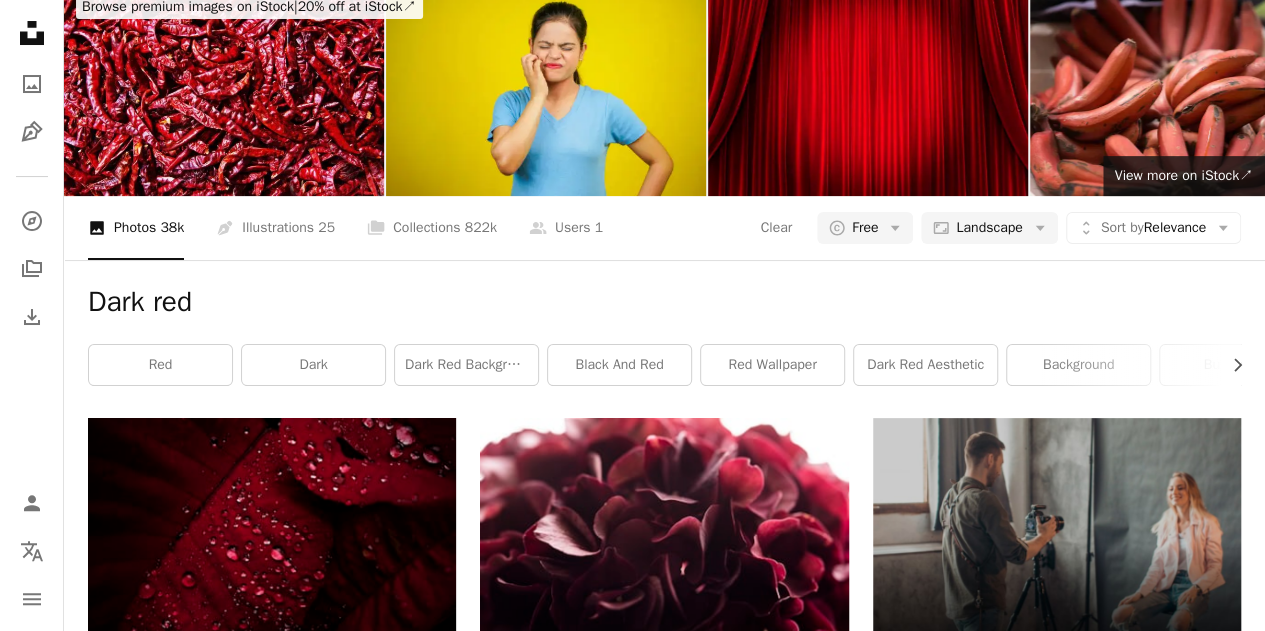 click at bounding box center [1057, 2435] 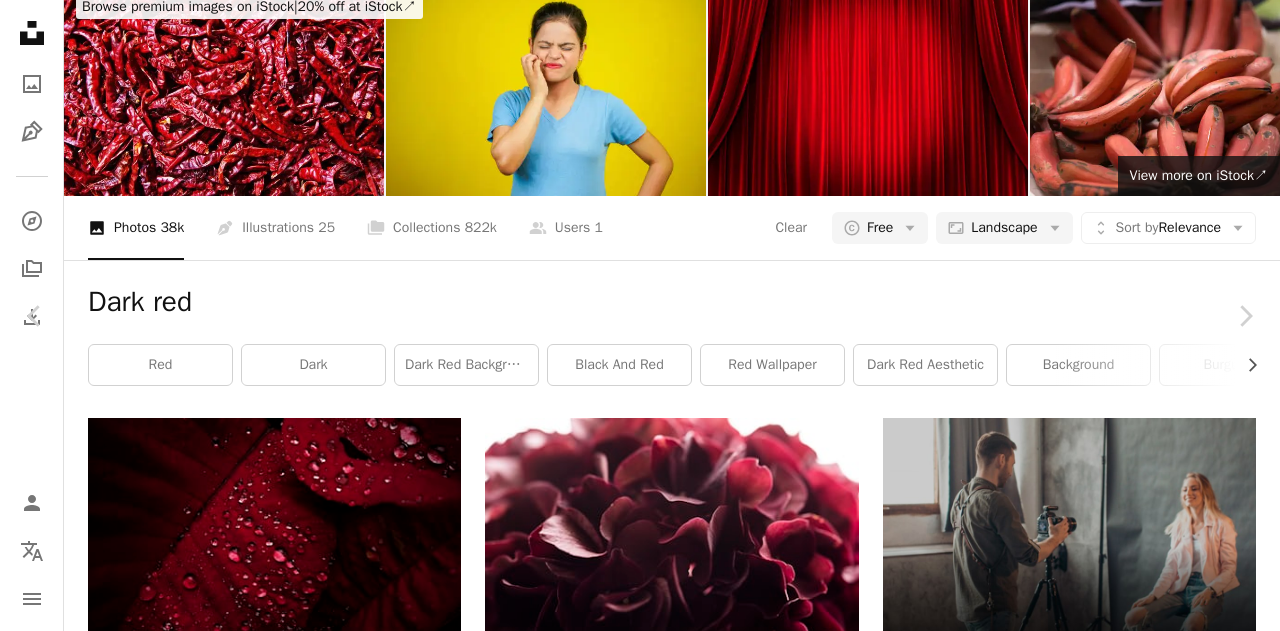scroll, scrollTop: 72, scrollLeft: 0, axis: vertical 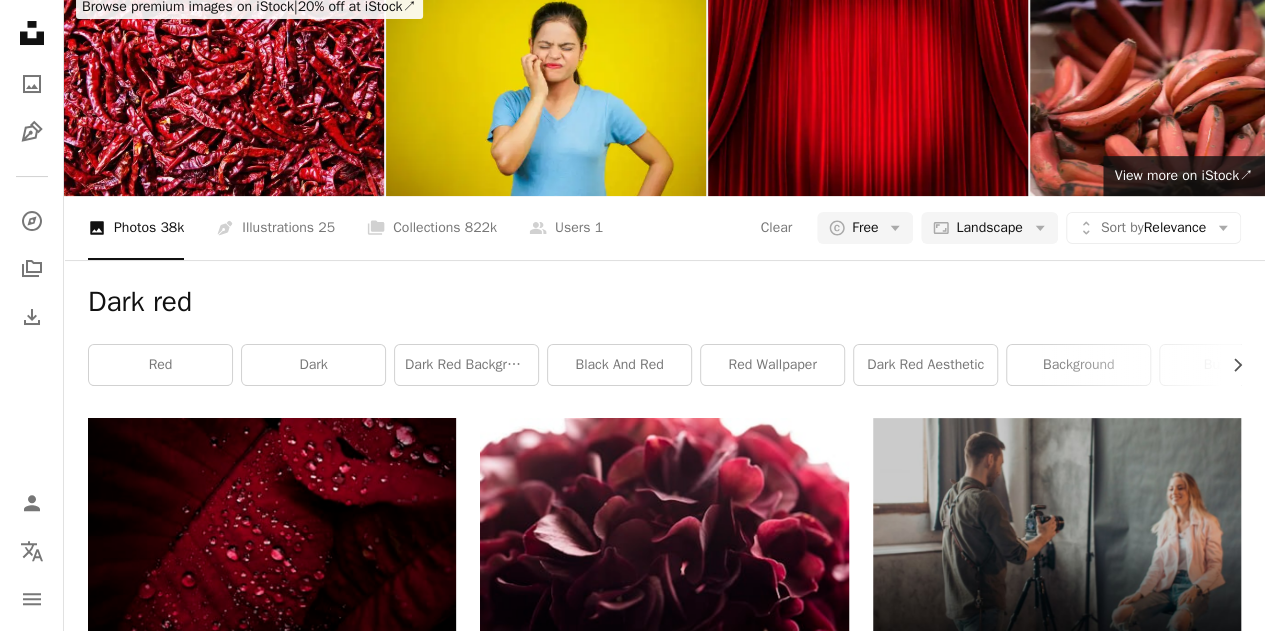 click at bounding box center (664, 1650) 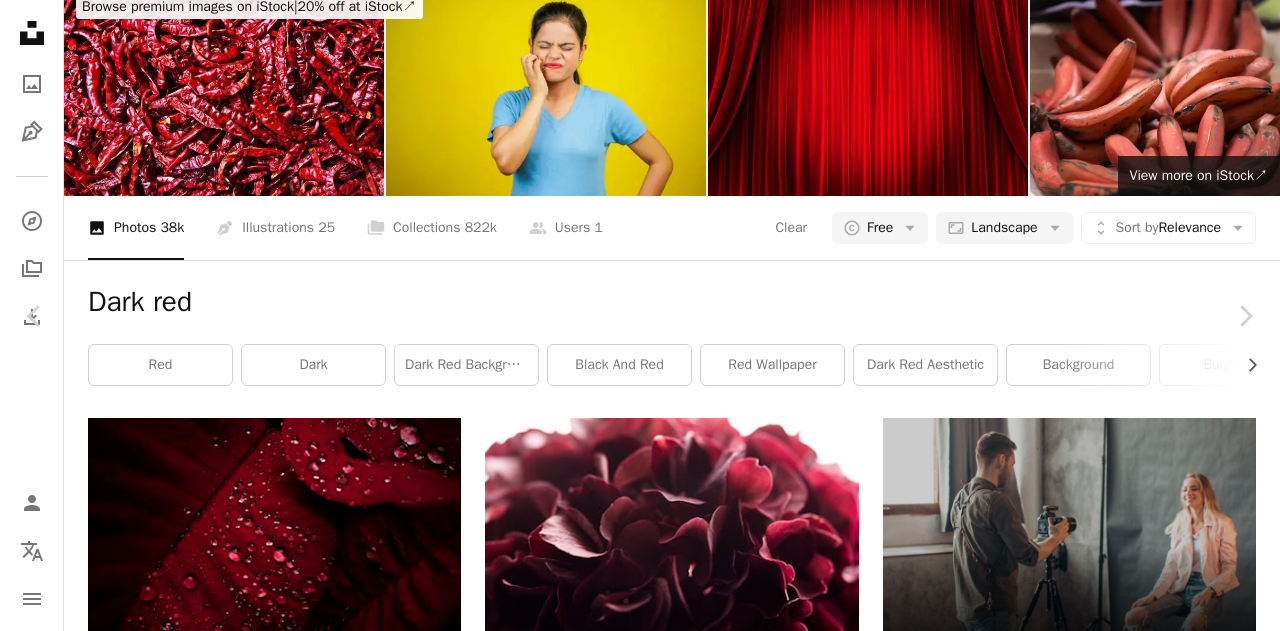 scroll, scrollTop: 53, scrollLeft: 0, axis: vertical 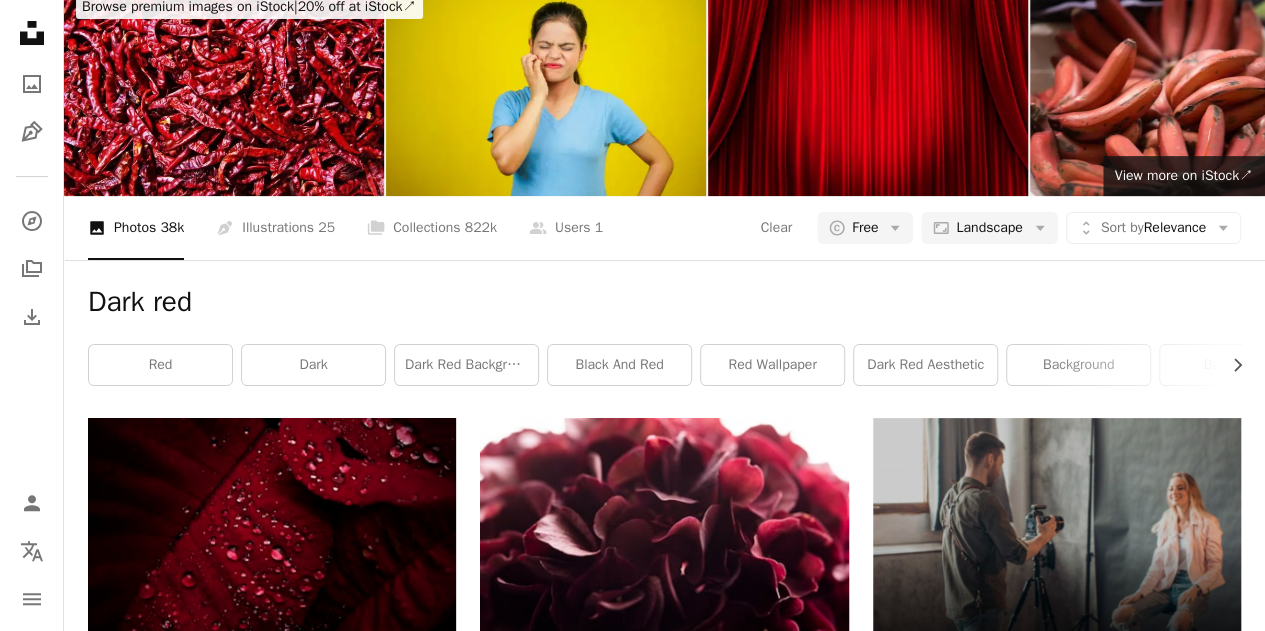 click at bounding box center (1057, 2435) 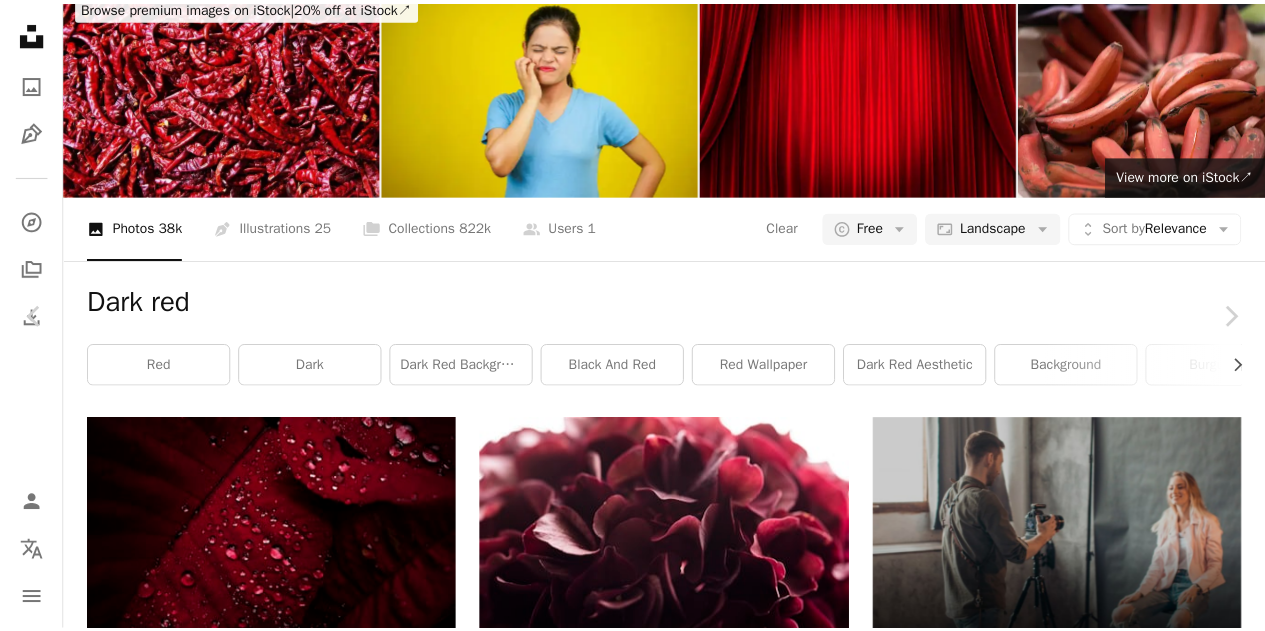 scroll, scrollTop: 54, scrollLeft: 0, axis: vertical 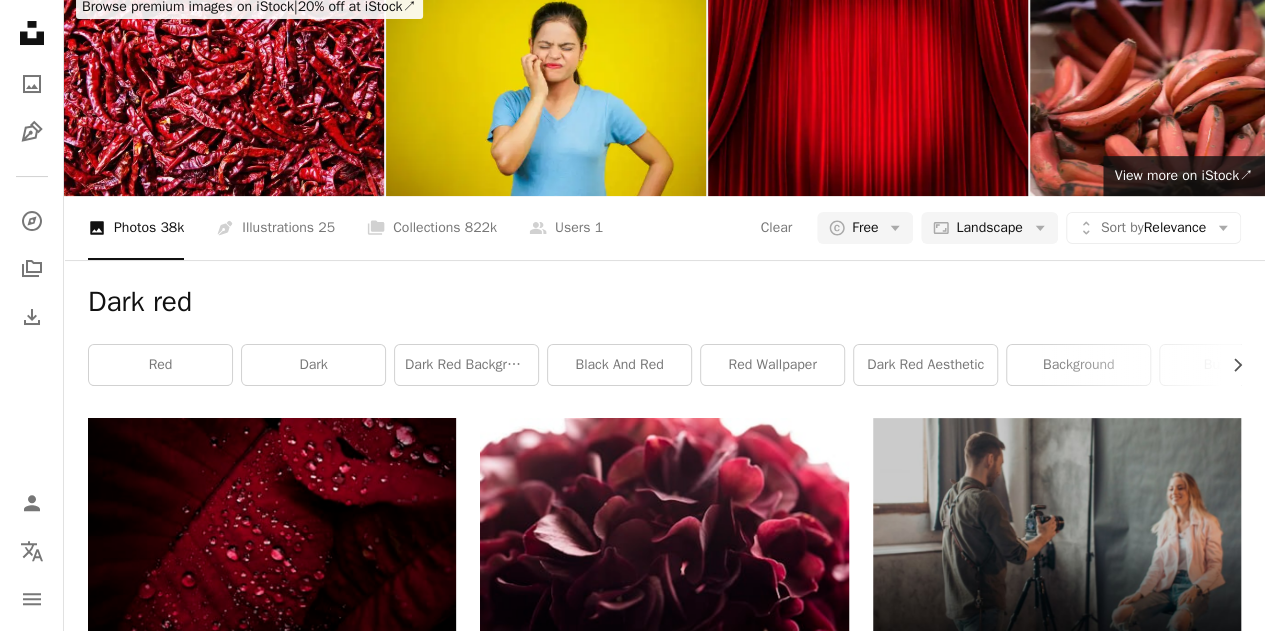 click on "Terry Vlisidis" at bounding box center [593, 1730] 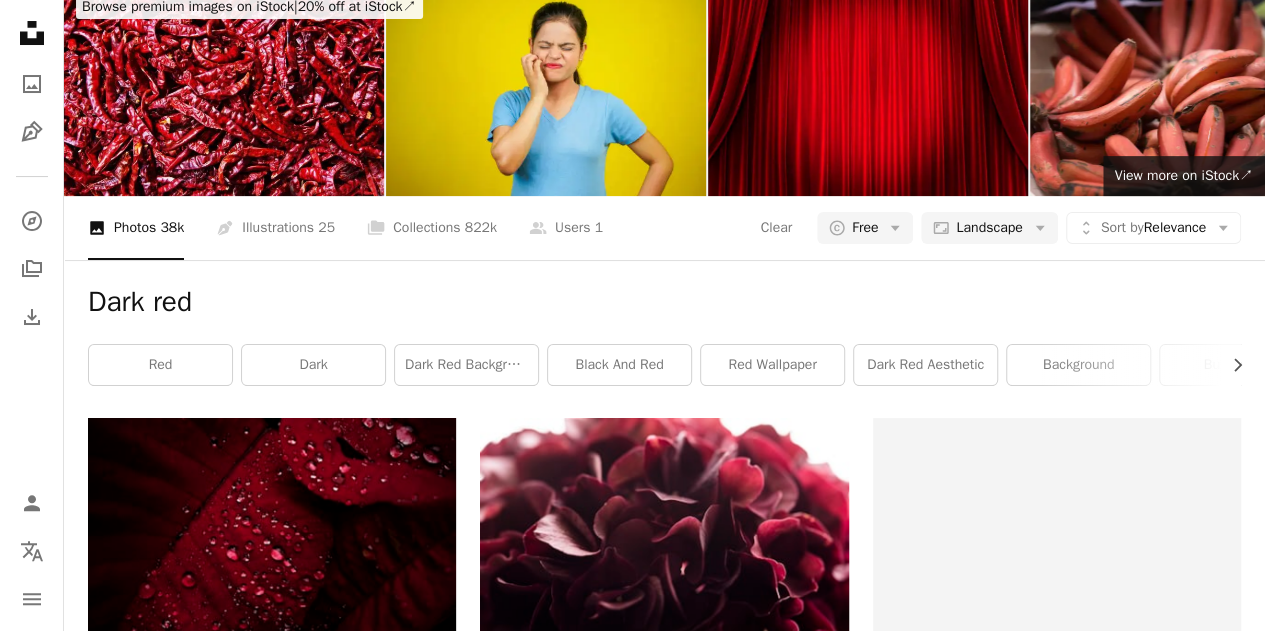 scroll, scrollTop: 1393, scrollLeft: 0, axis: vertical 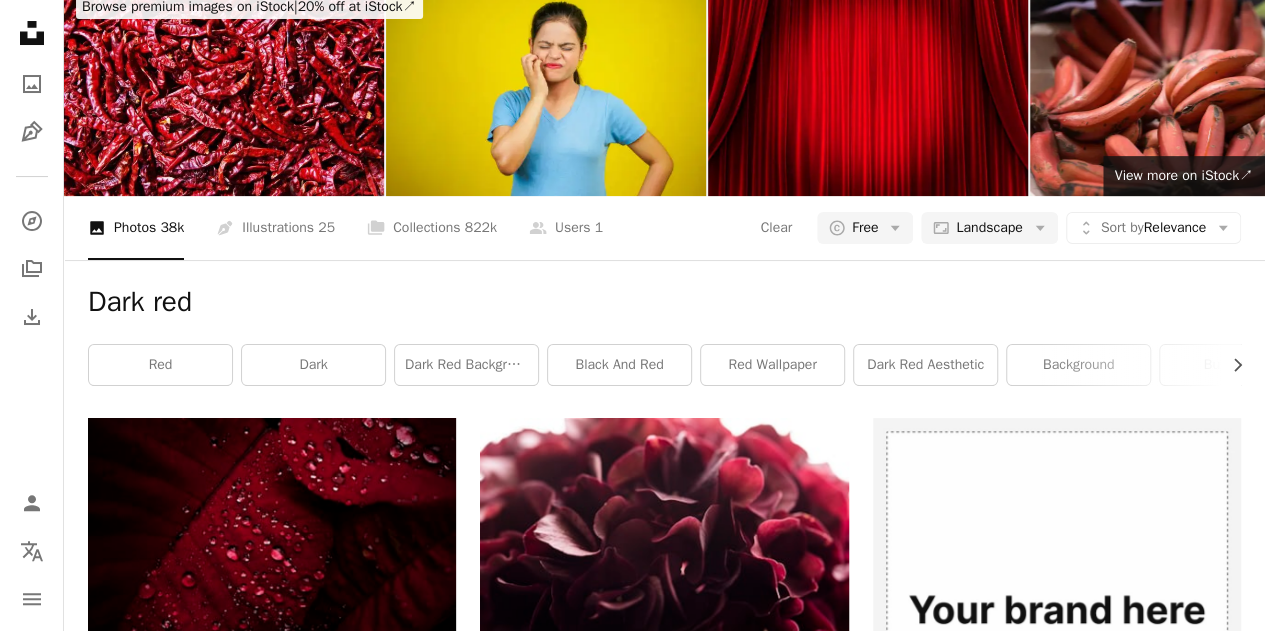 click on "Arrow pointing down" at bounding box center (809, 1736) 